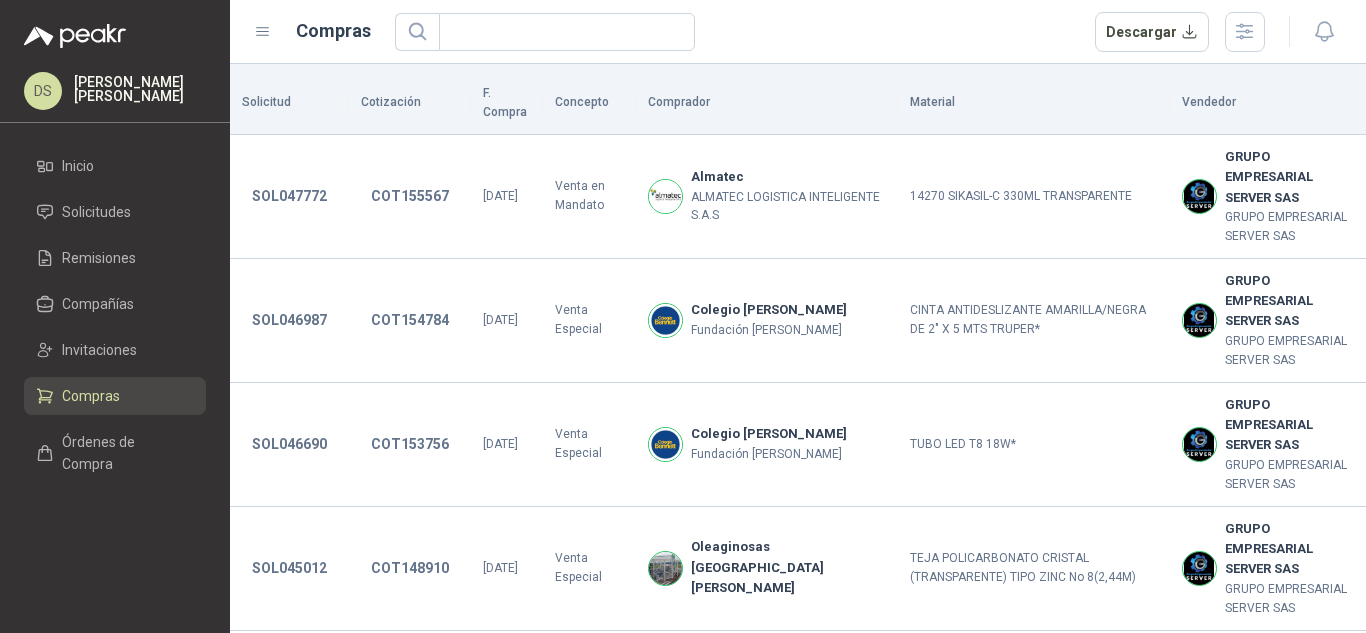 scroll, scrollTop: 0, scrollLeft: 0, axis: both 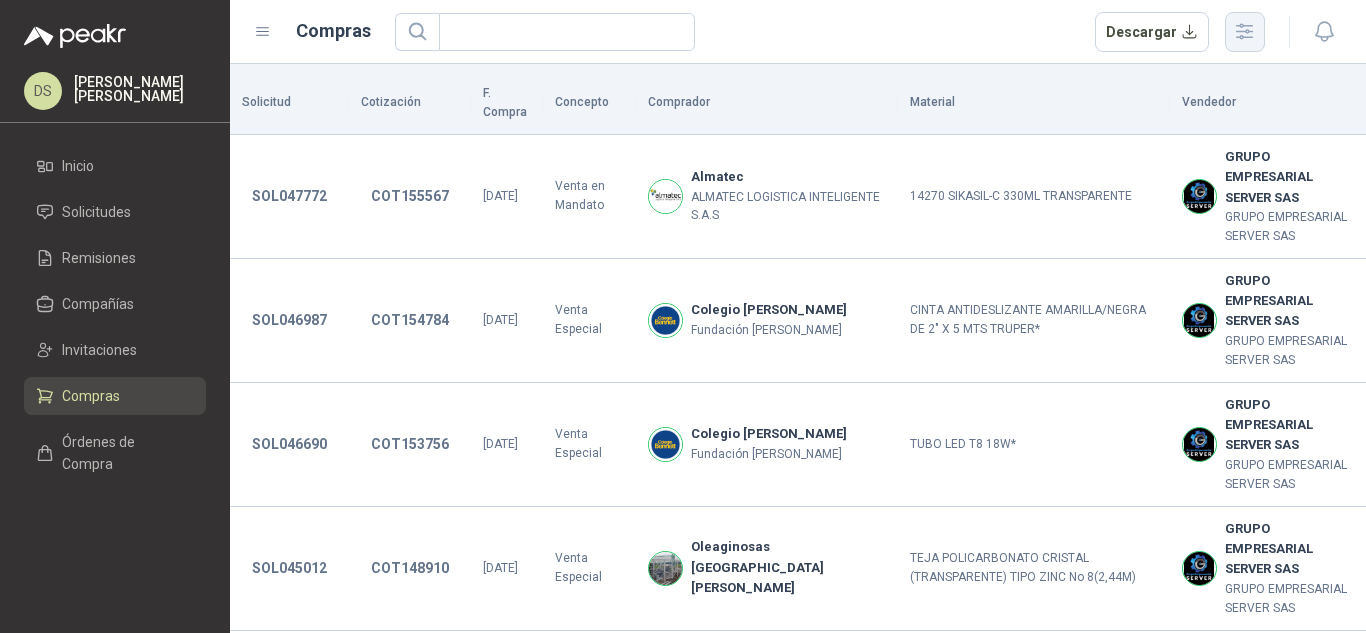 click at bounding box center (1245, 32) 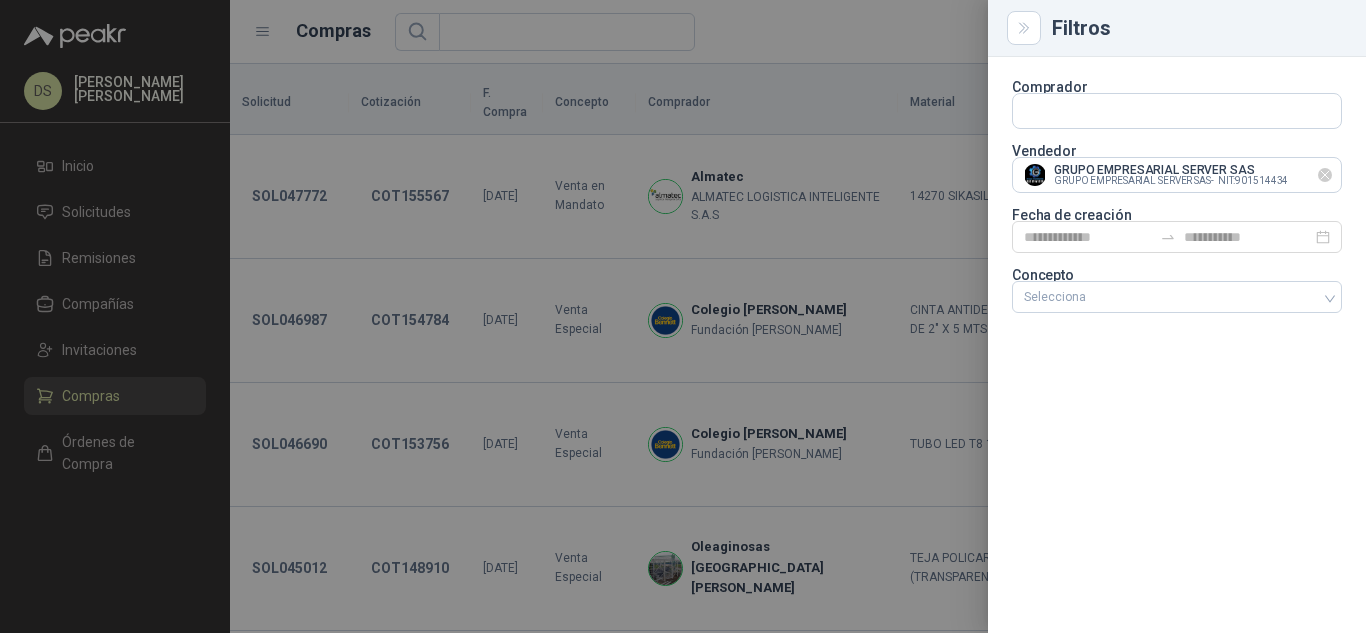 click 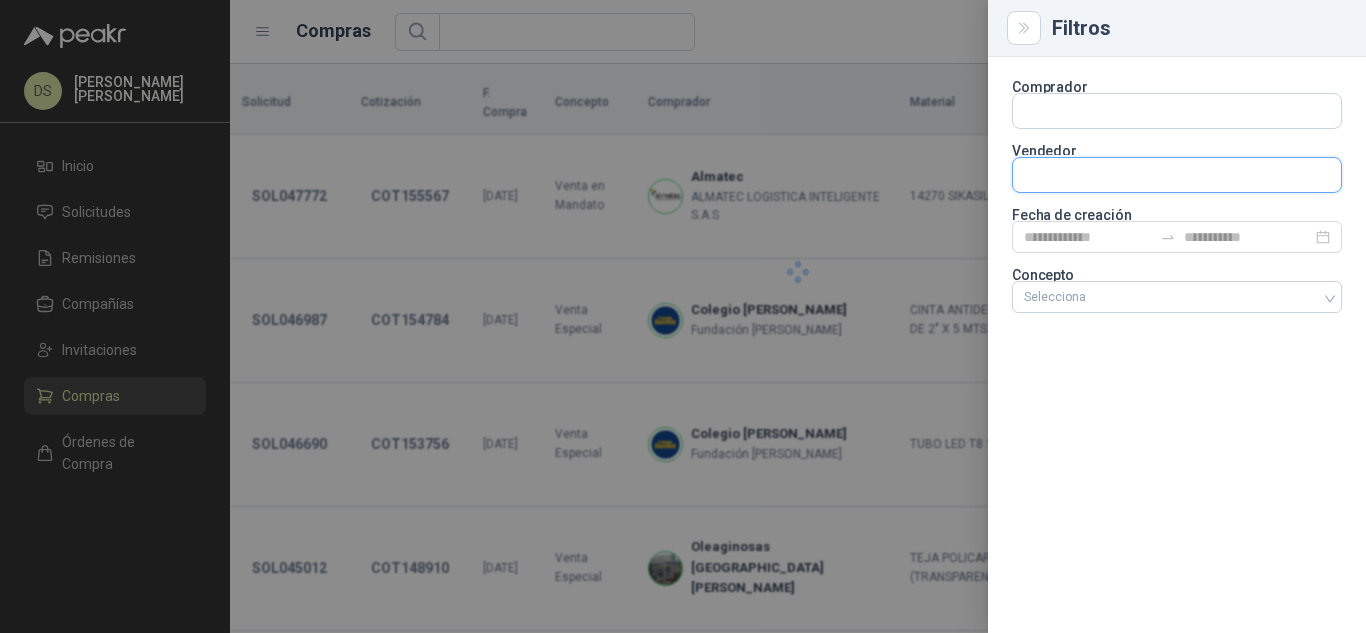 click at bounding box center (1177, 111) 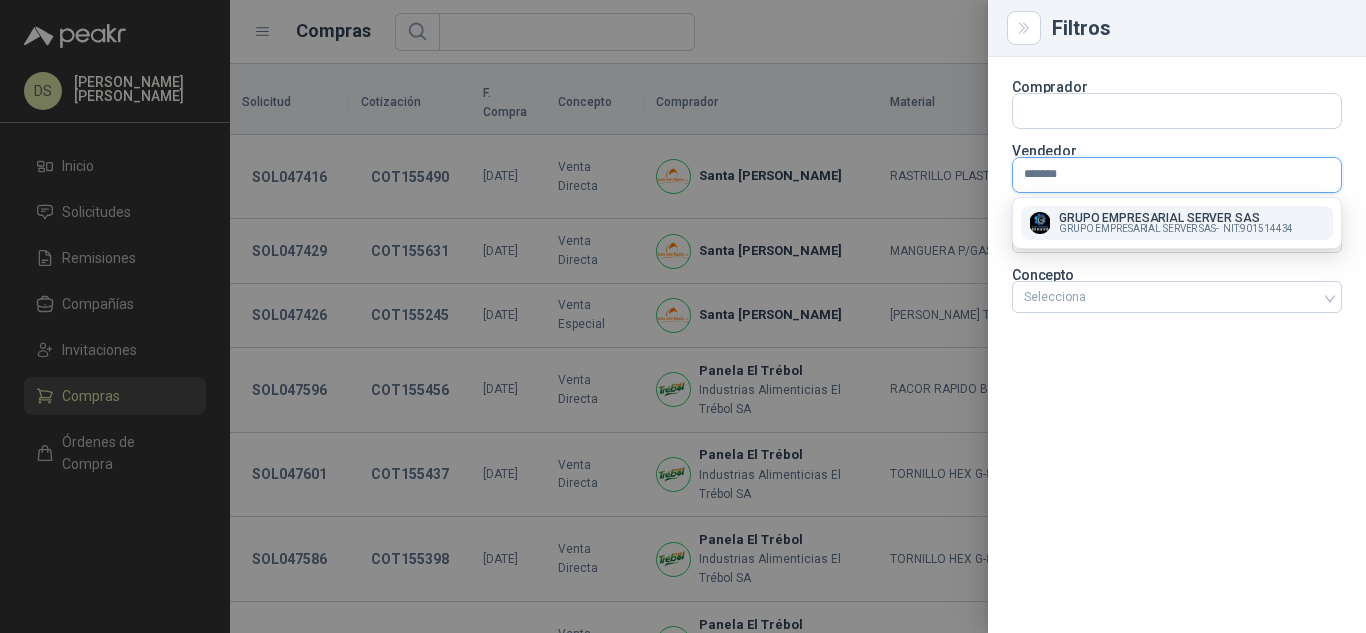 type on "********" 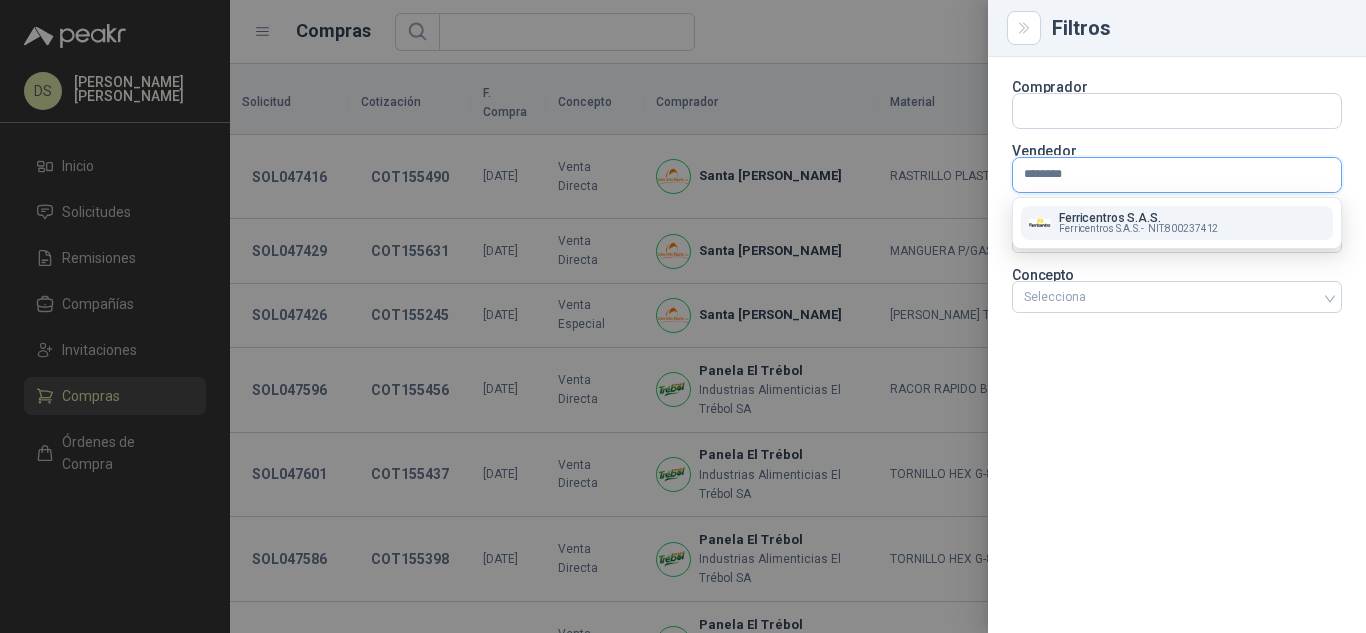 type 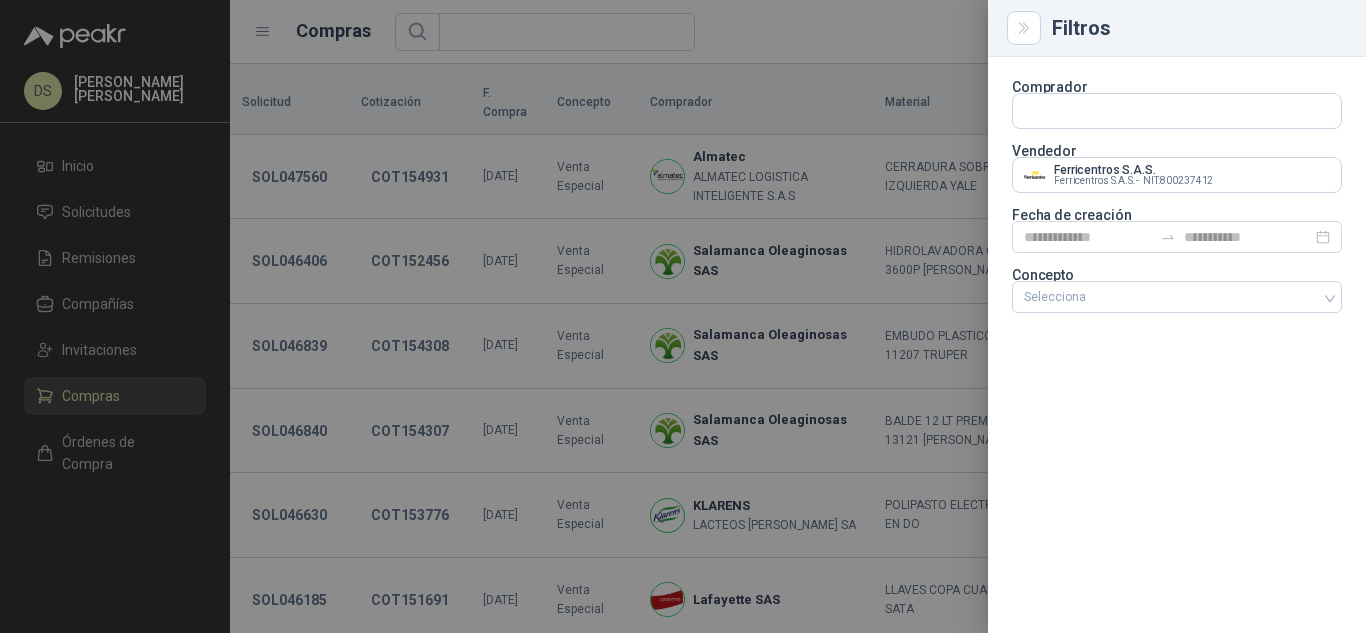 click at bounding box center [683, 316] 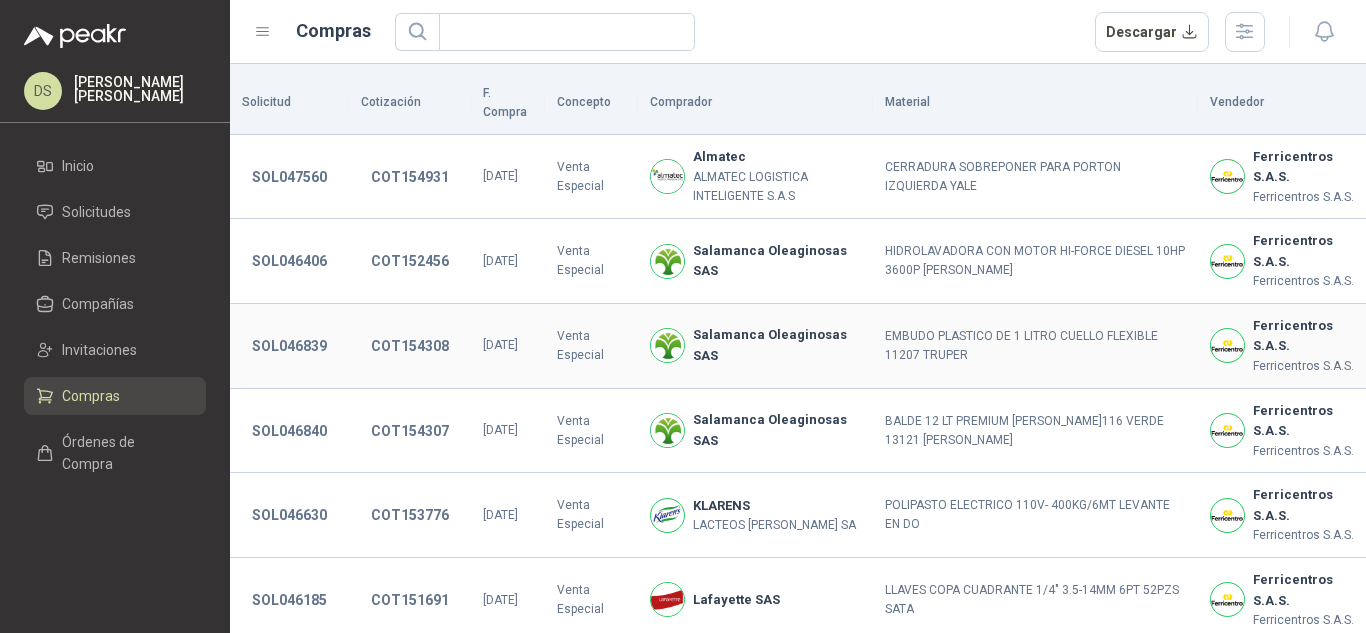 type 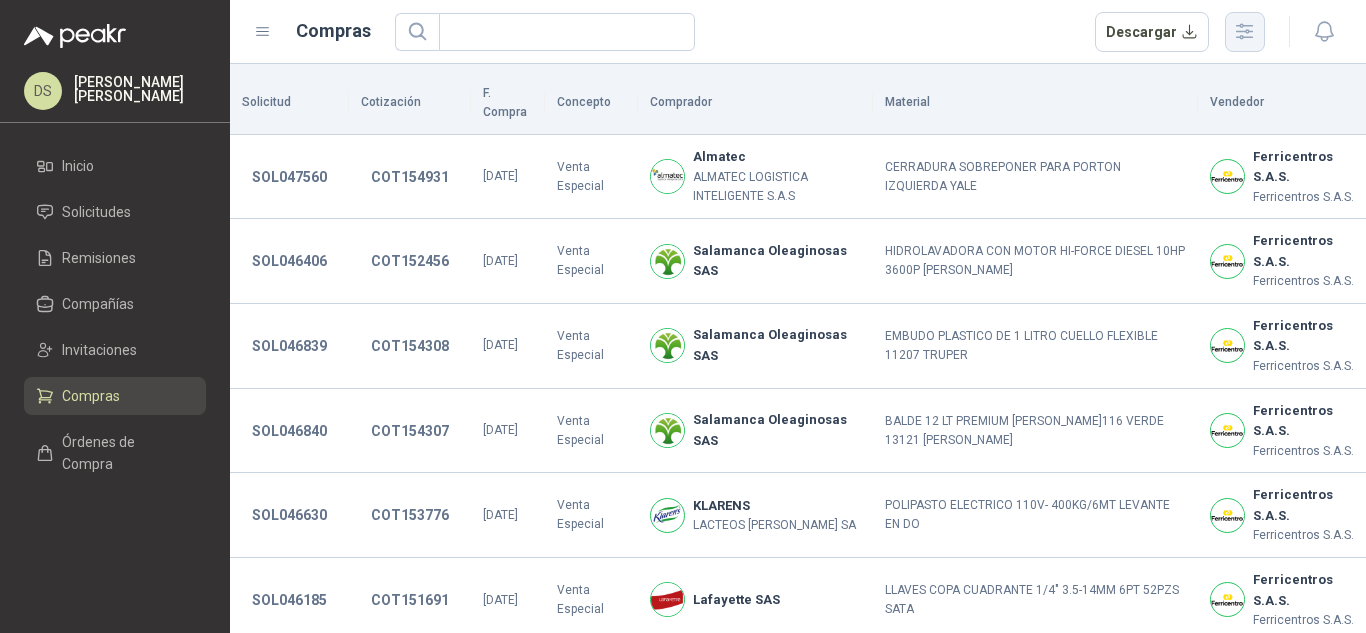 click 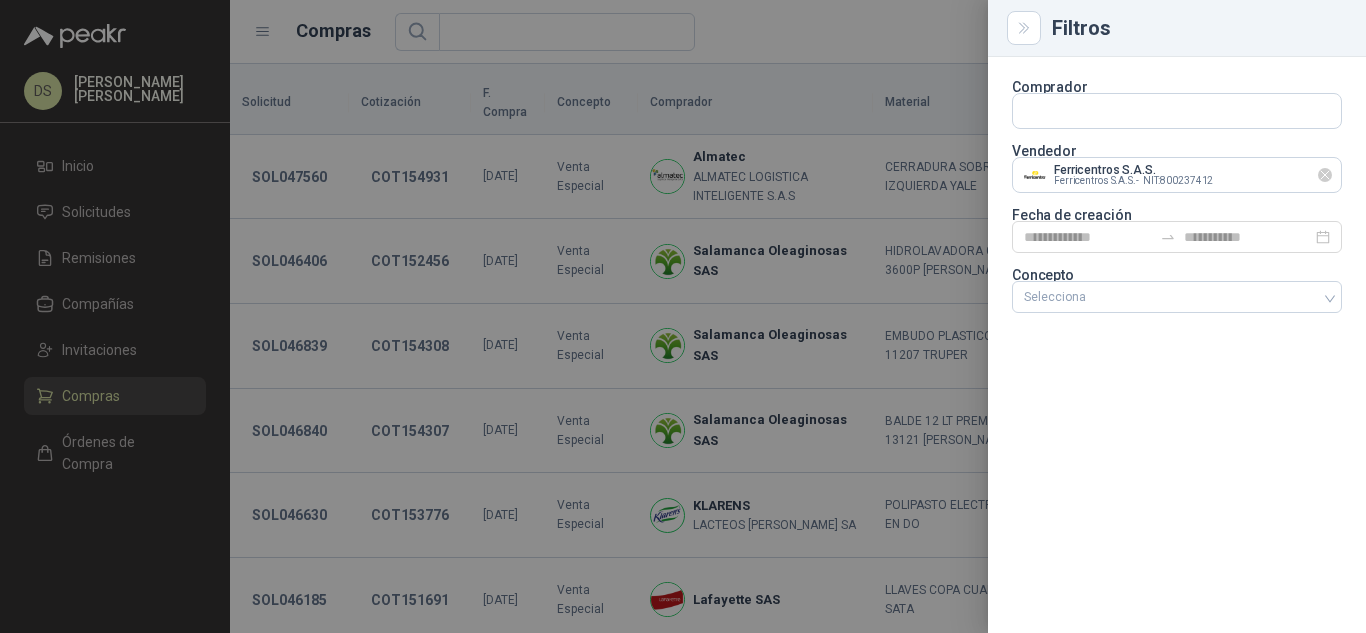 click 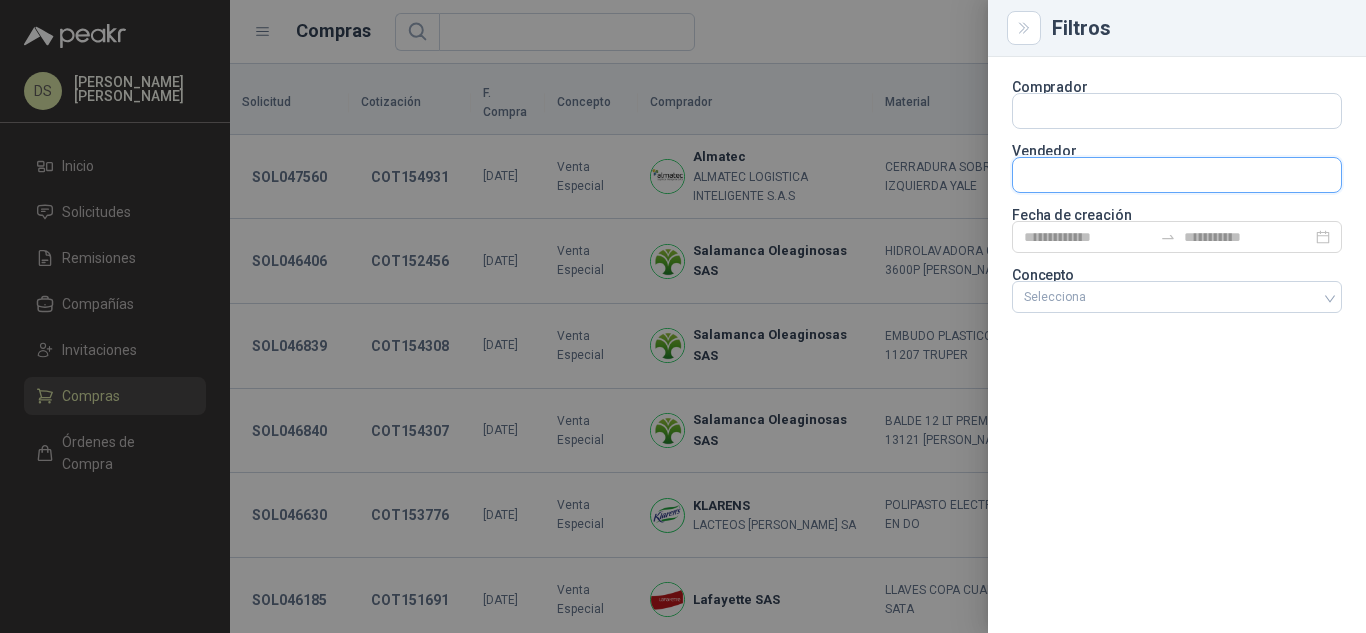 click at bounding box center (1177, 111) 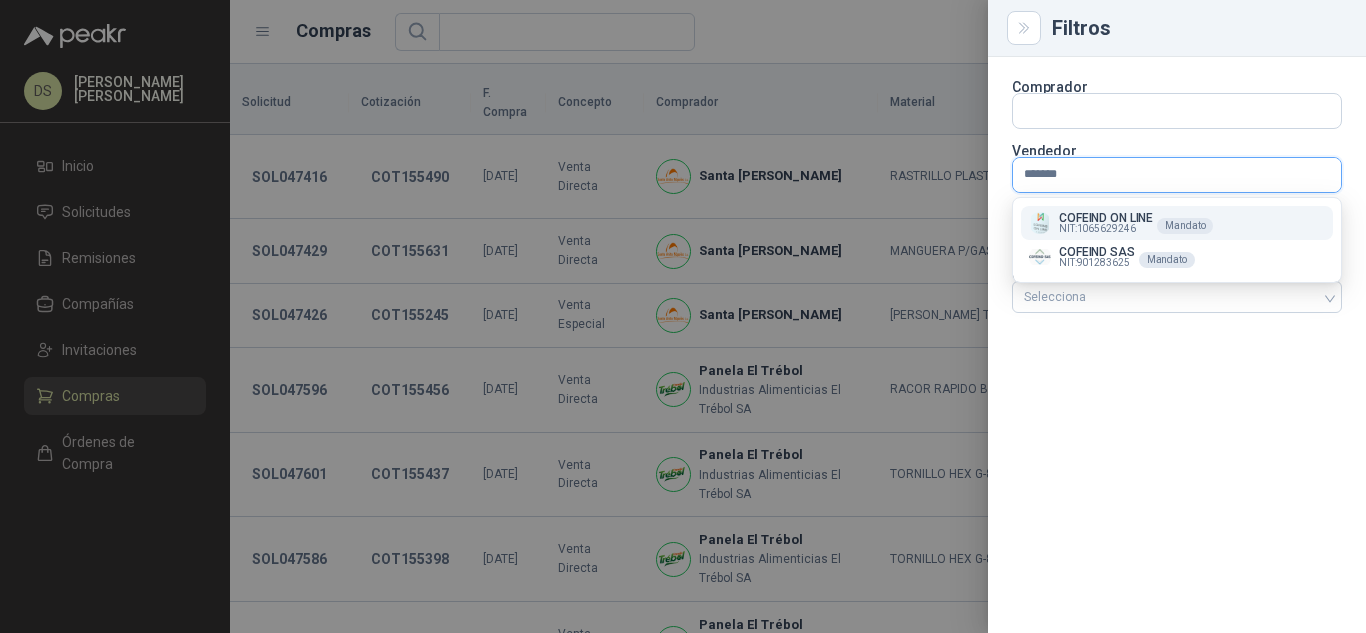 type on "*******" 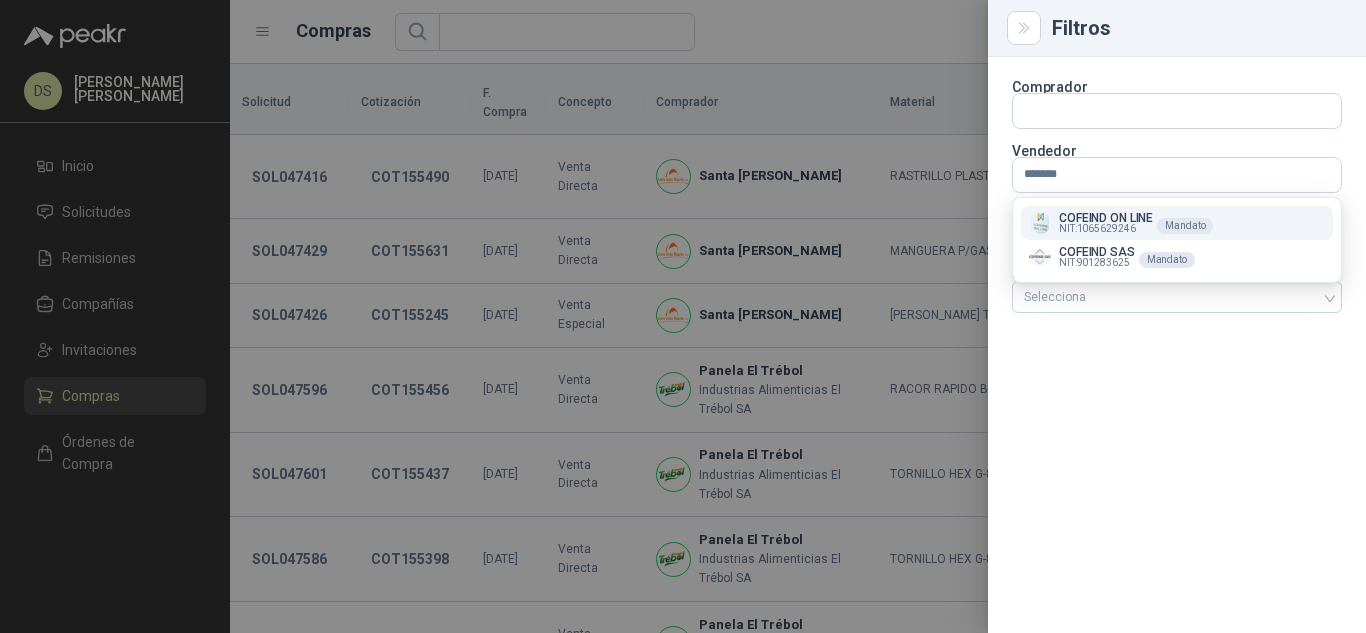 click on "COFEIND ON LINE" at bounding box center (1106, 218) 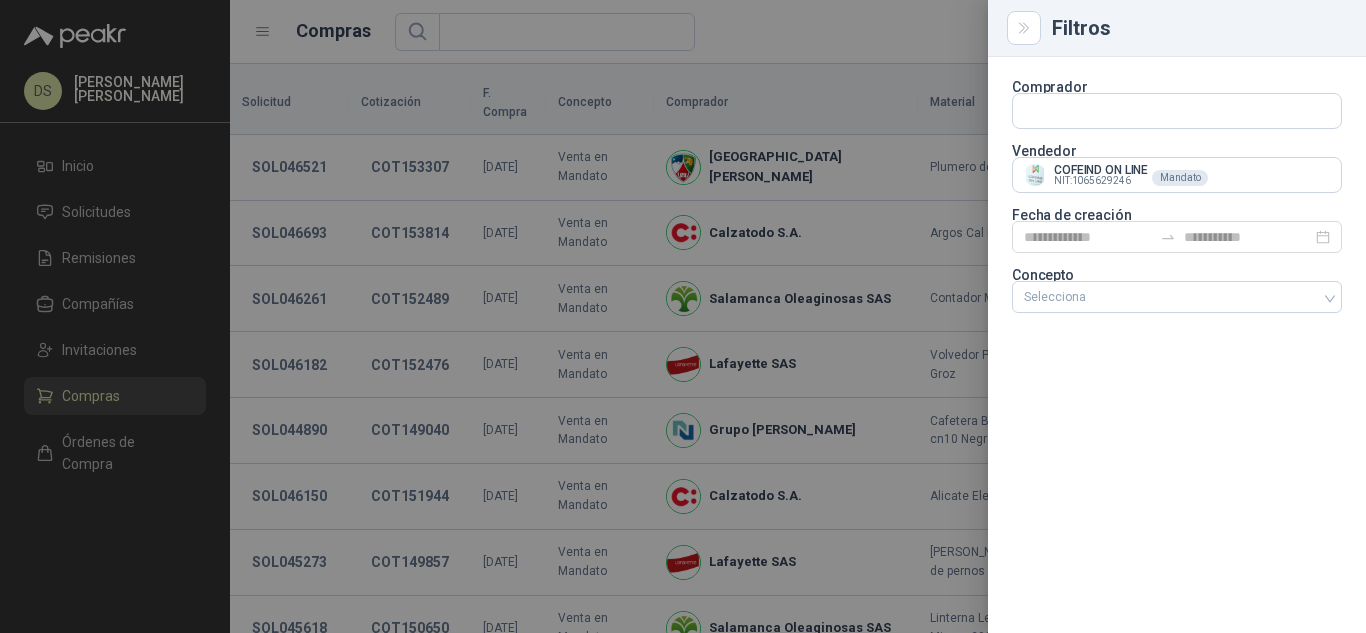 click at bounding box center (683, 316) 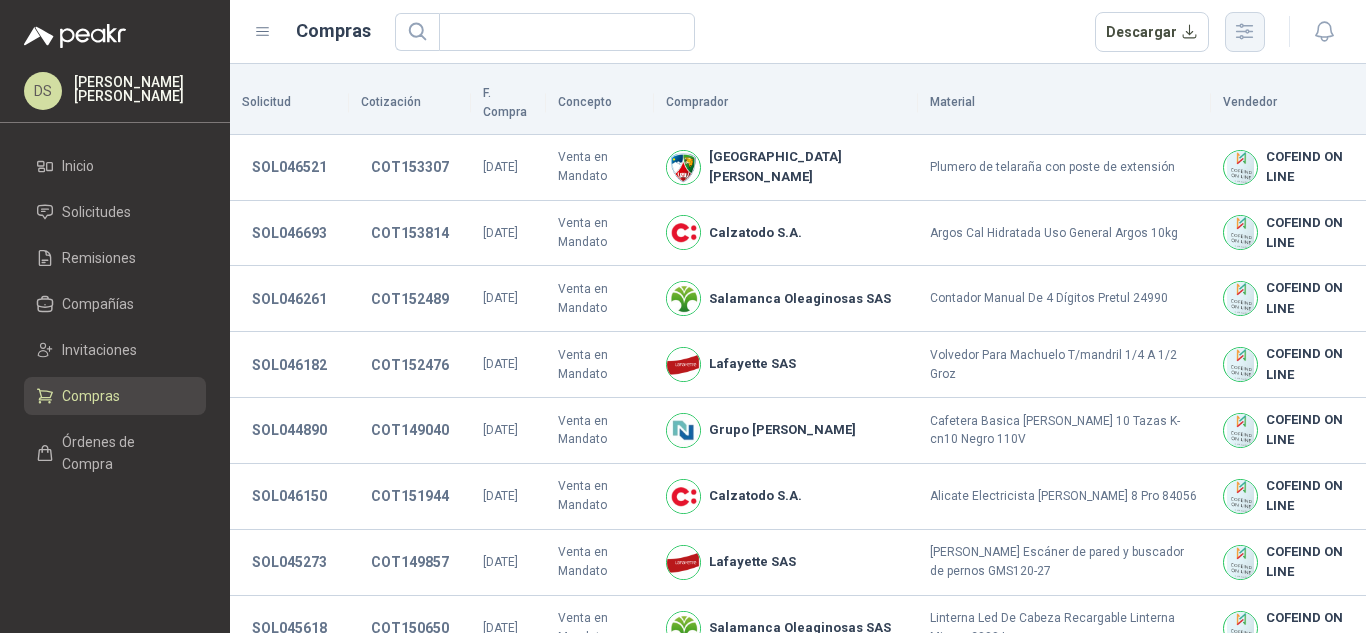 click 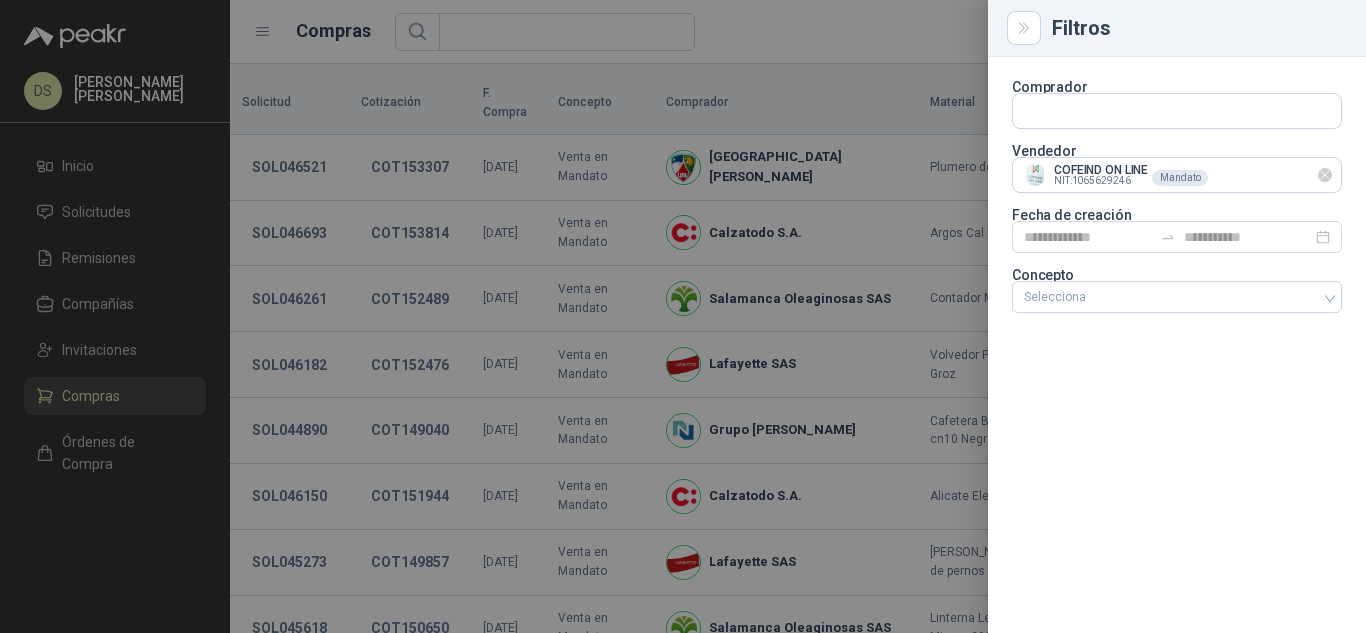 click 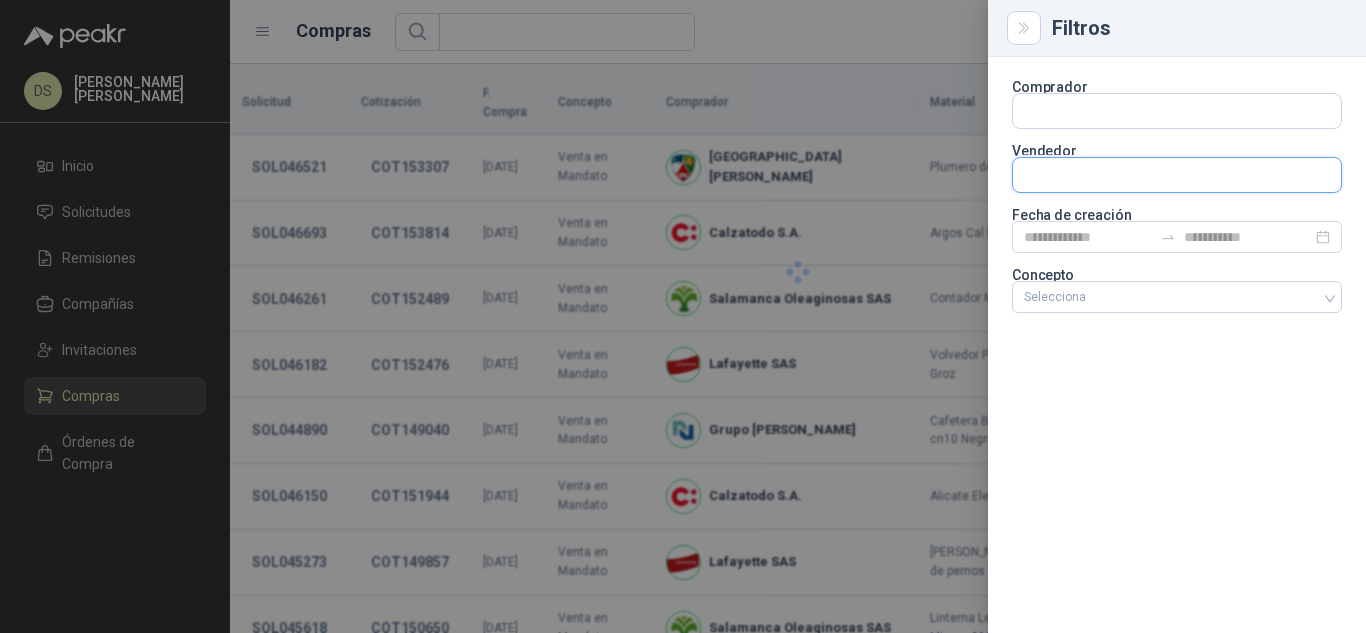 click at bounding box center (1177, 111) 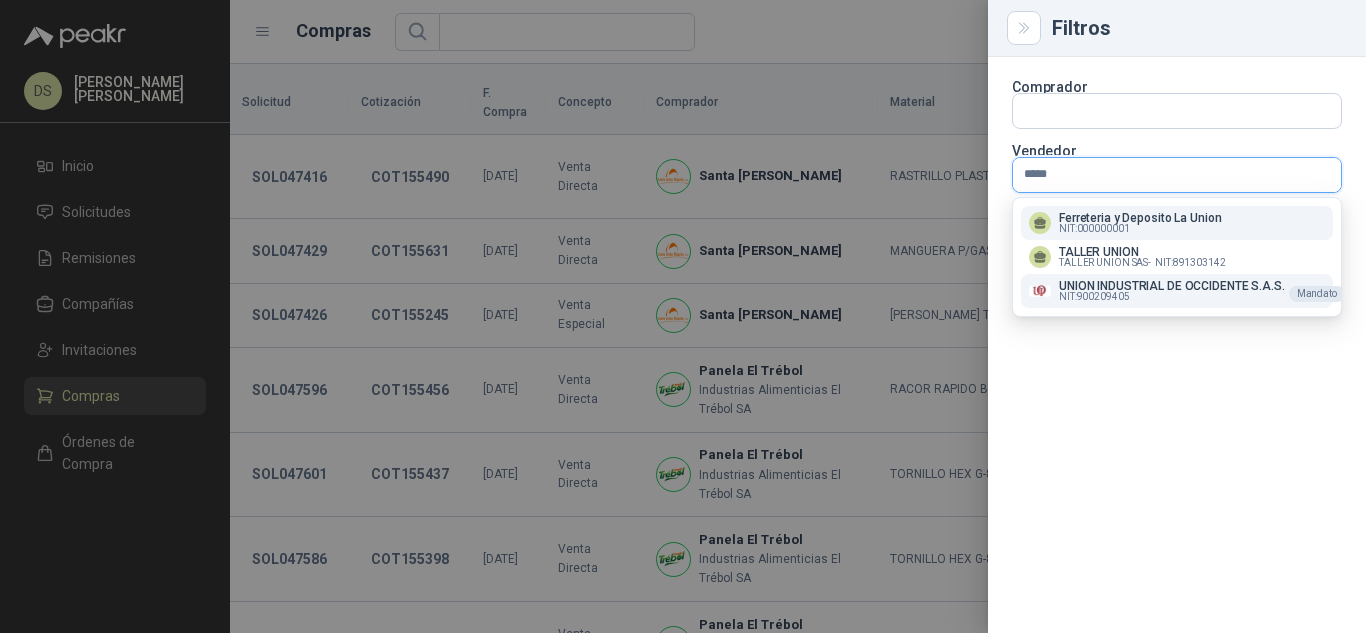 type on "*****" 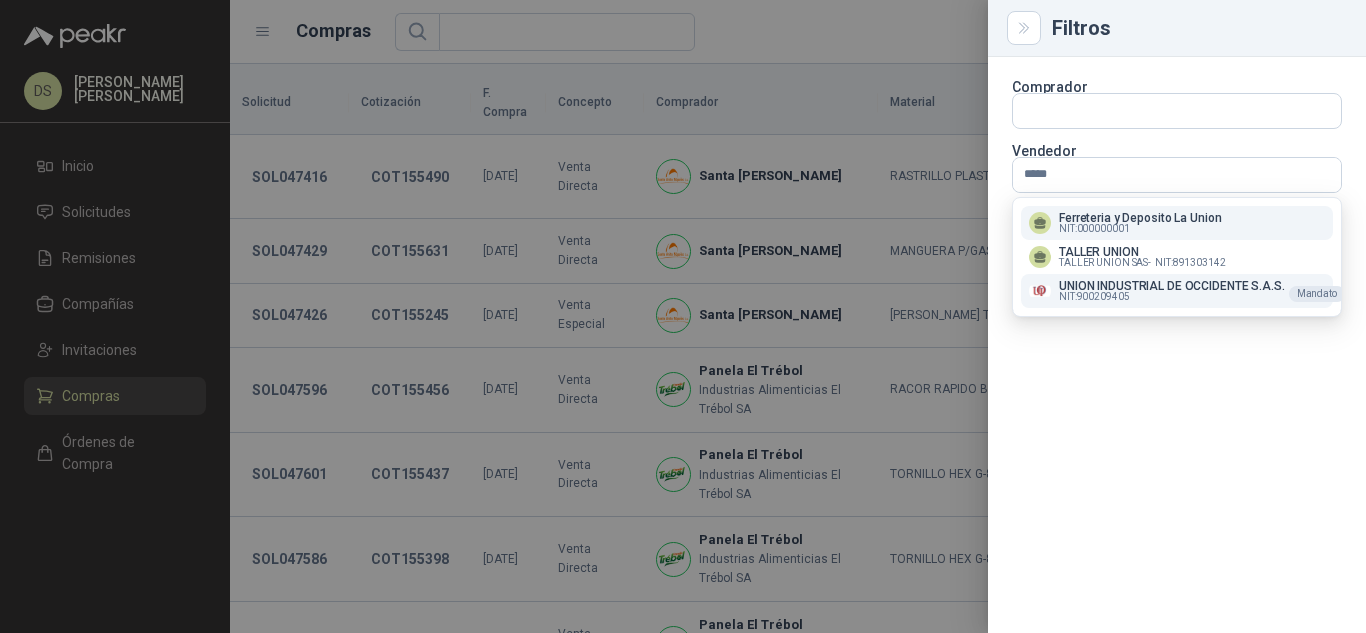 click on "UNION INDUSTRIAL DE OCCIDENTE S.A.S." at bounding box center [1172, 286] 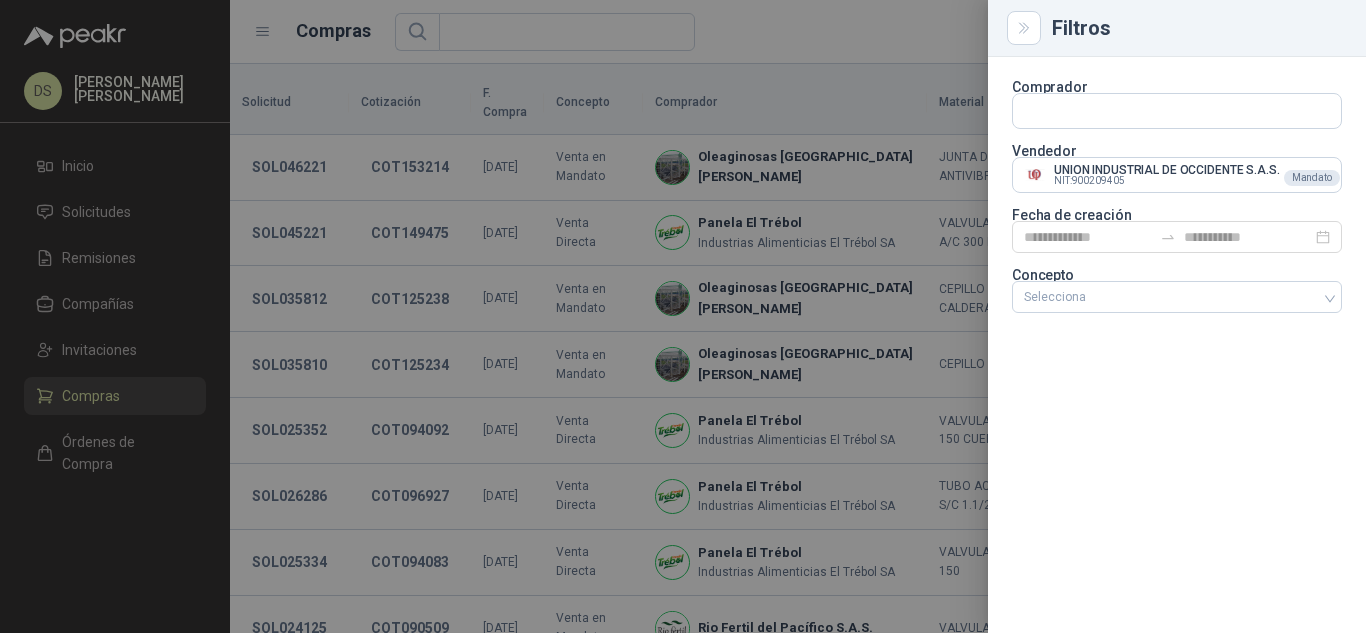 click at bounding box center (683, 316) 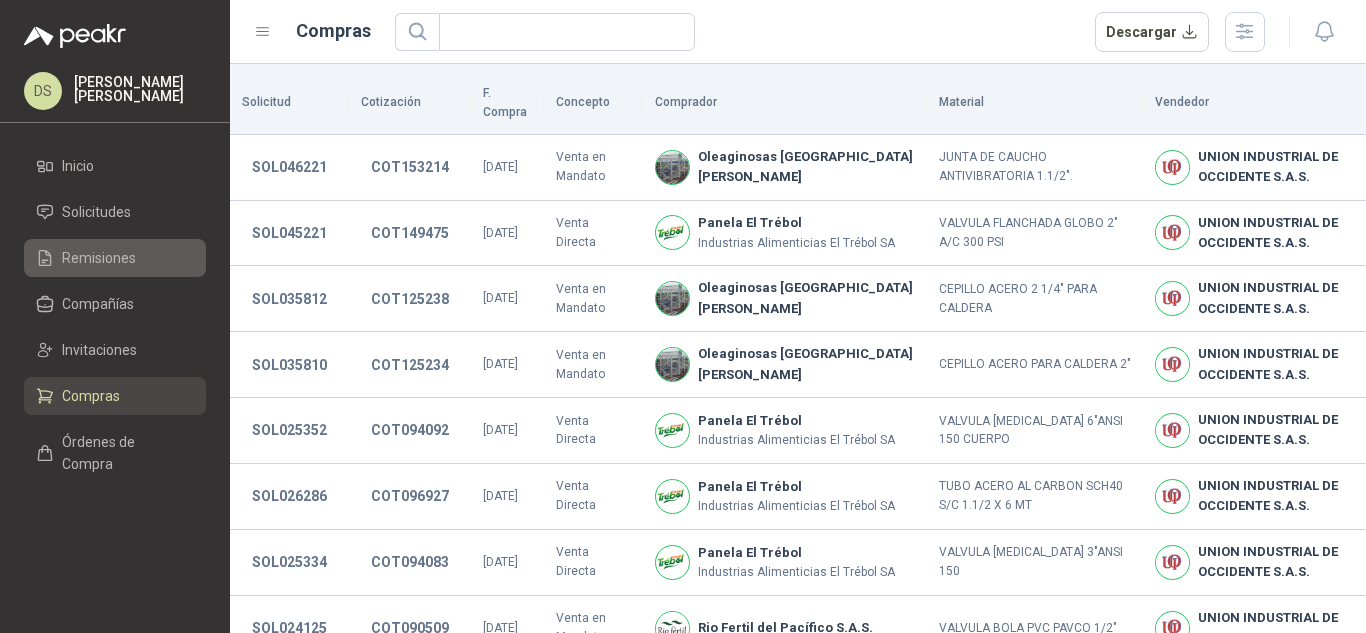 click on "Remisiones" at bounding box center (99, 258) 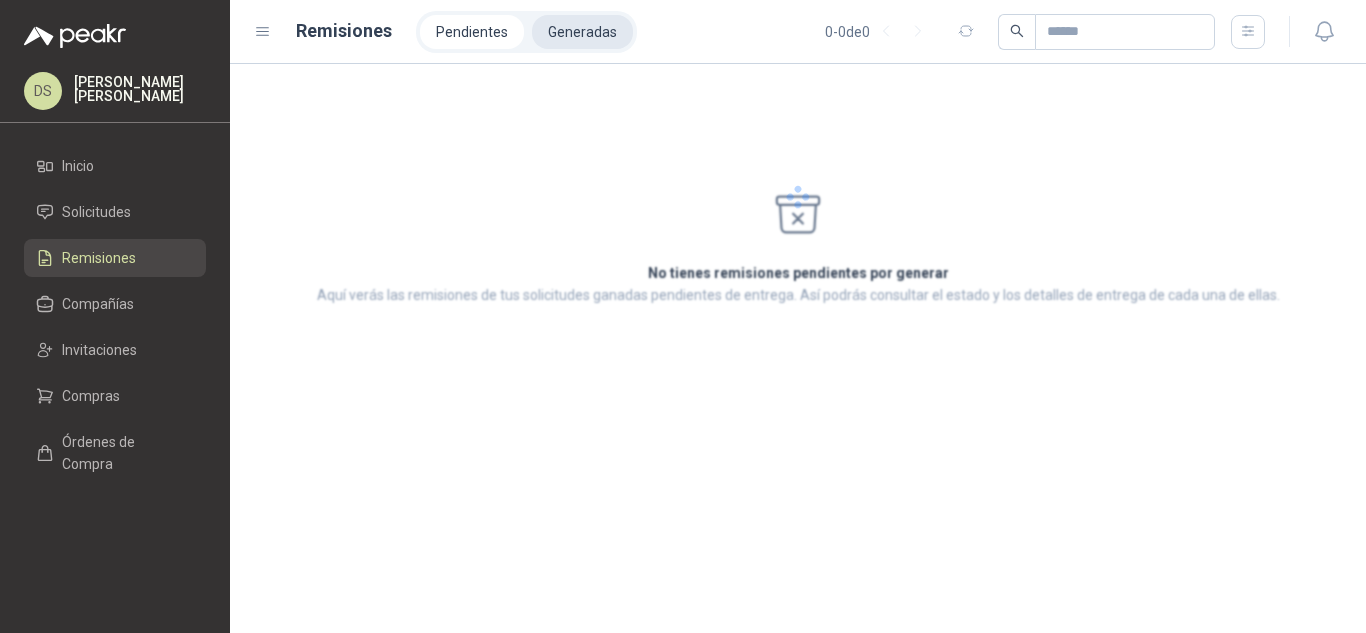 click on "Generadas" at bounding box center (582, 32) 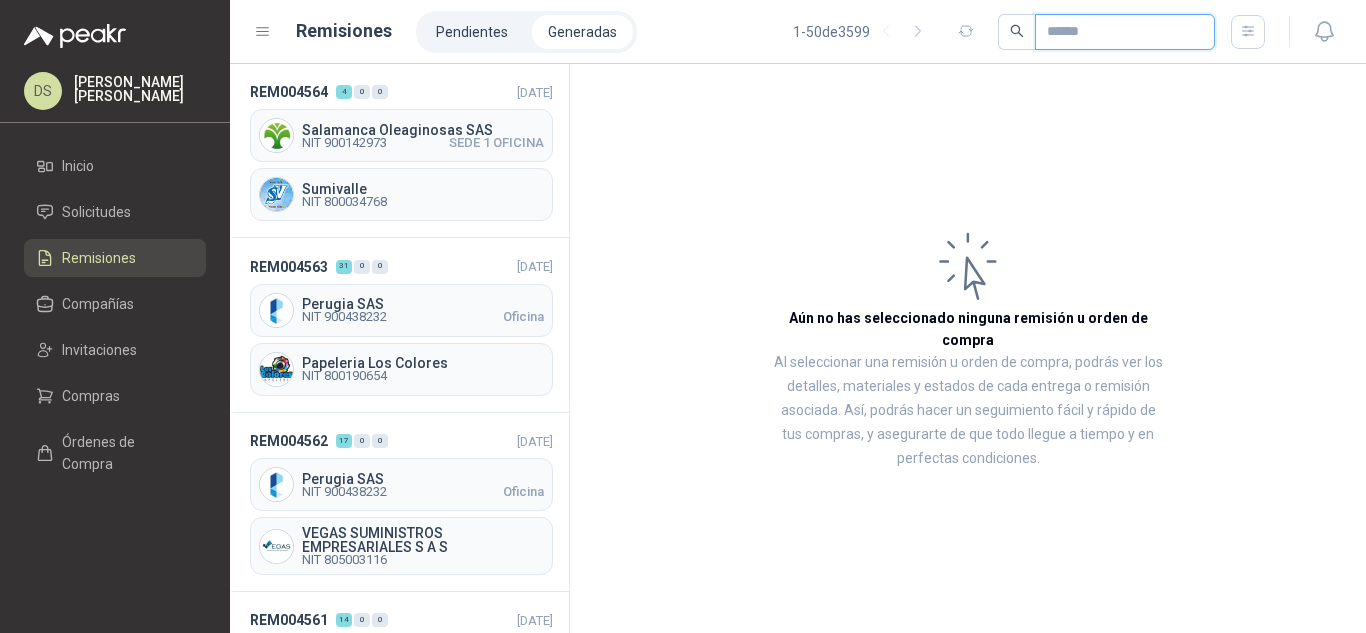 click at bounding box center (1117, 32) 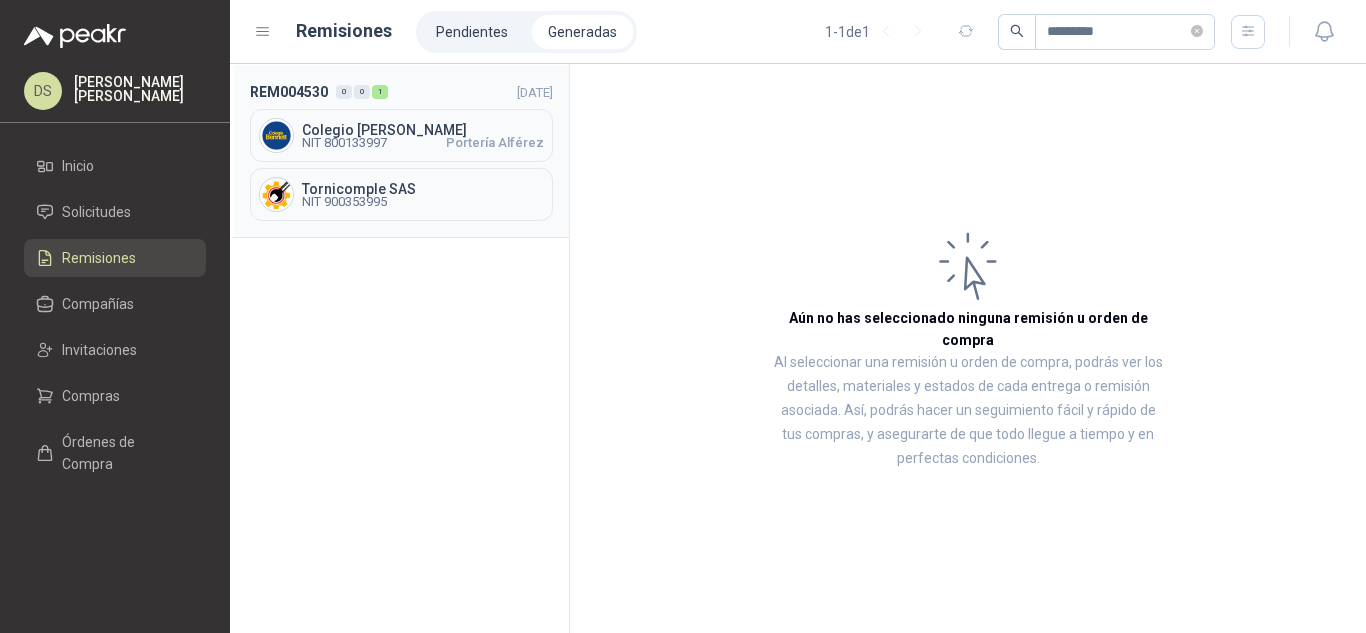 click on "Colegio [PERSON_NAME]" at bounding box center (423, 130) 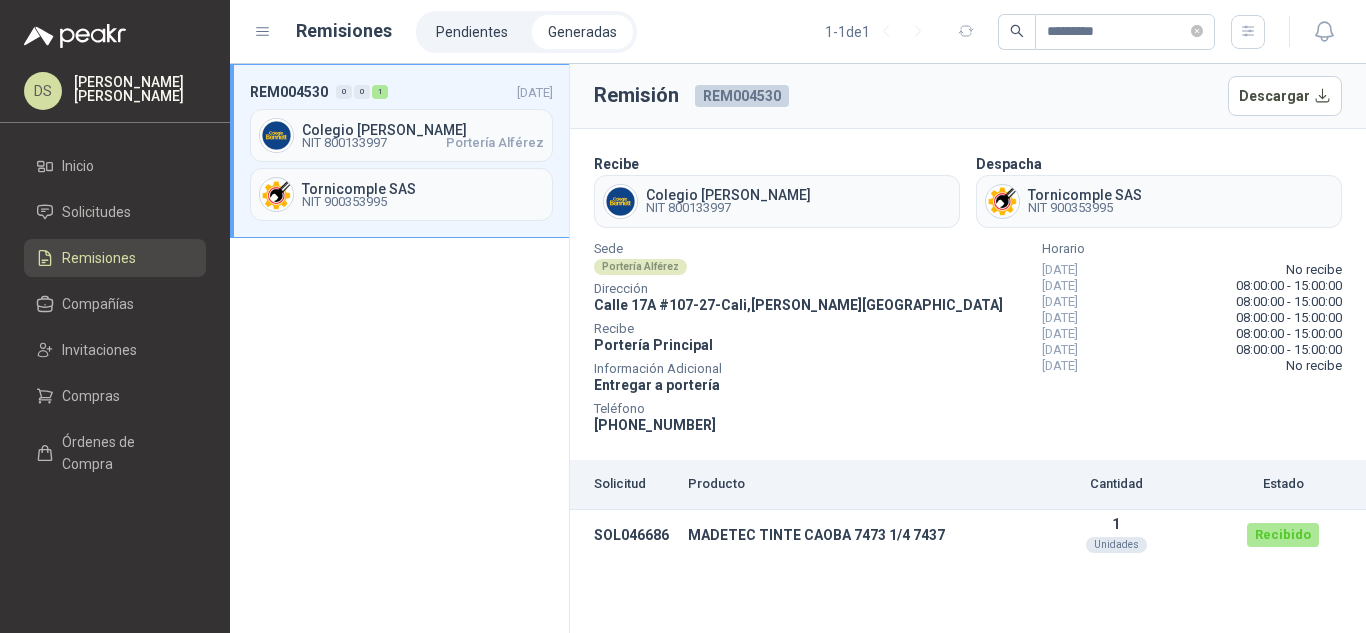 click on "REM004530" at bounding box center (742, 96) 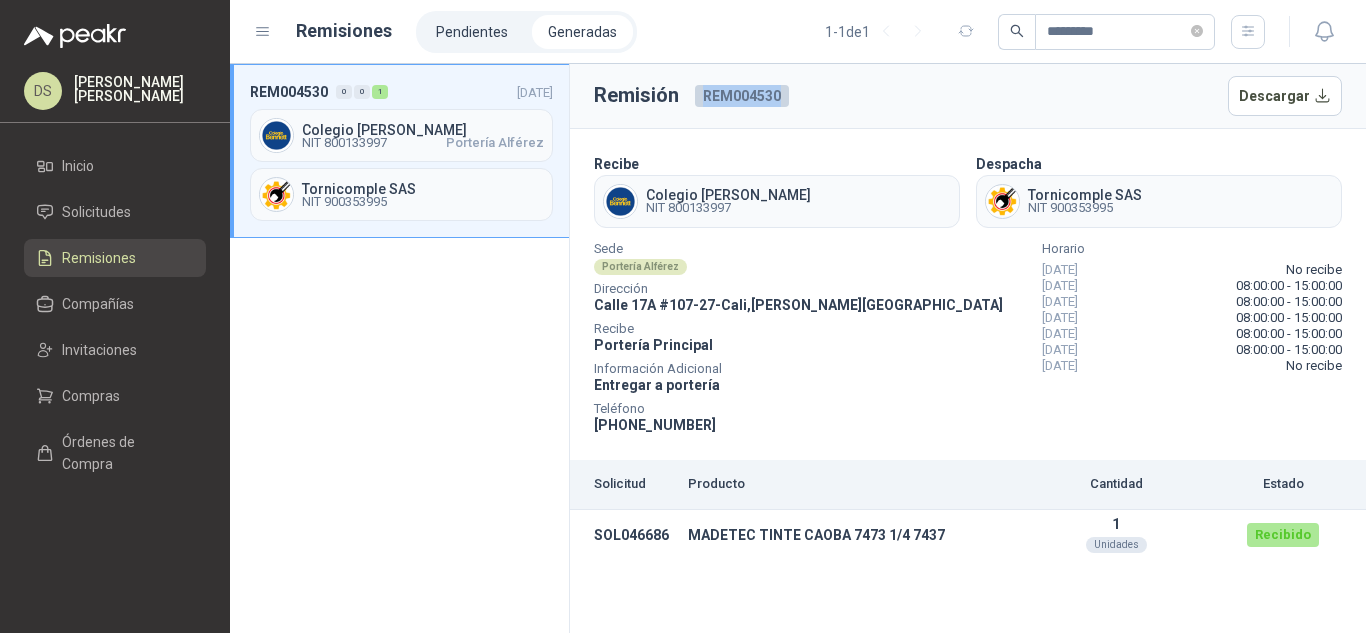 click on "REM004530" at bounding box center [742, 96] 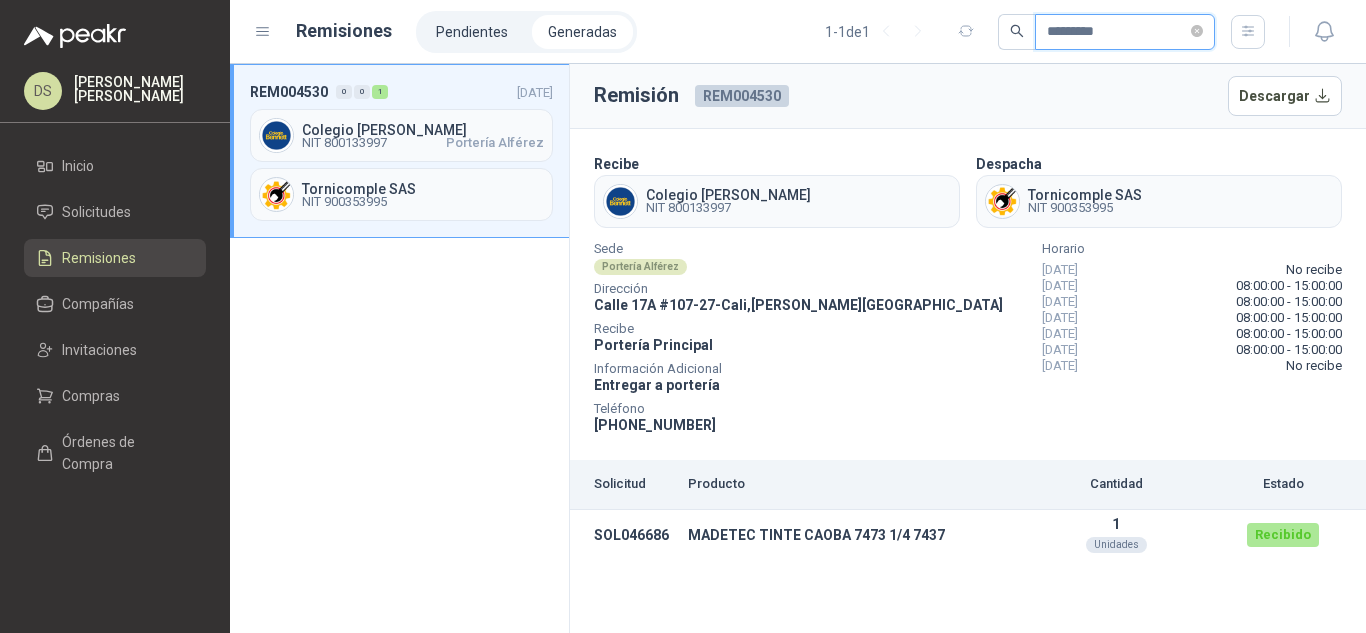 click on "*********" at bounding box center [1117, 32] 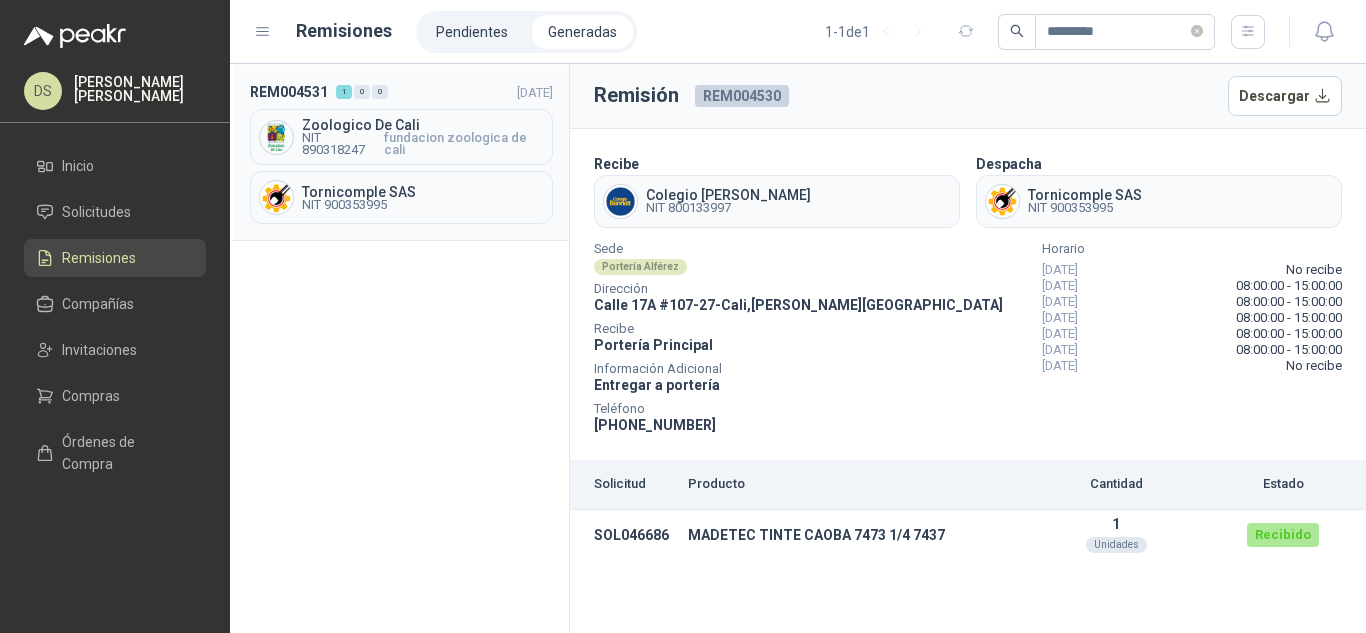 click on "Tornicomple SAS NIT   900353995" at bounding box center (401, 197) 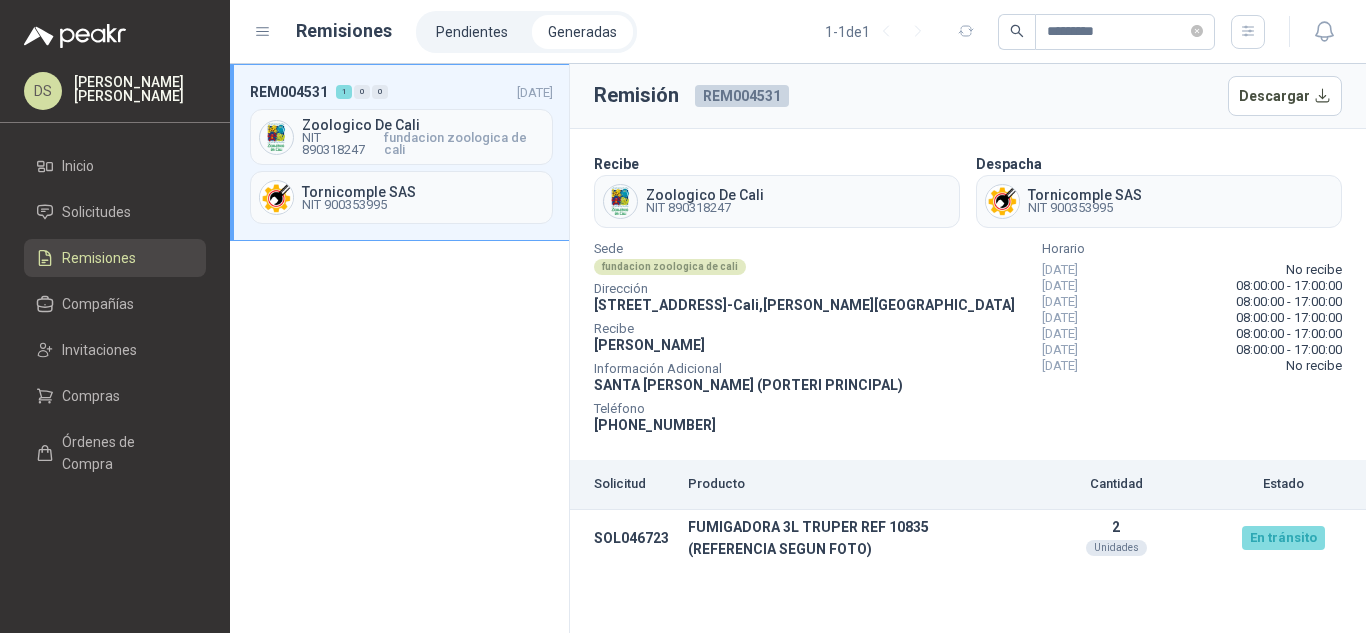 click on "REM004531" at bounding box center (742, 96) 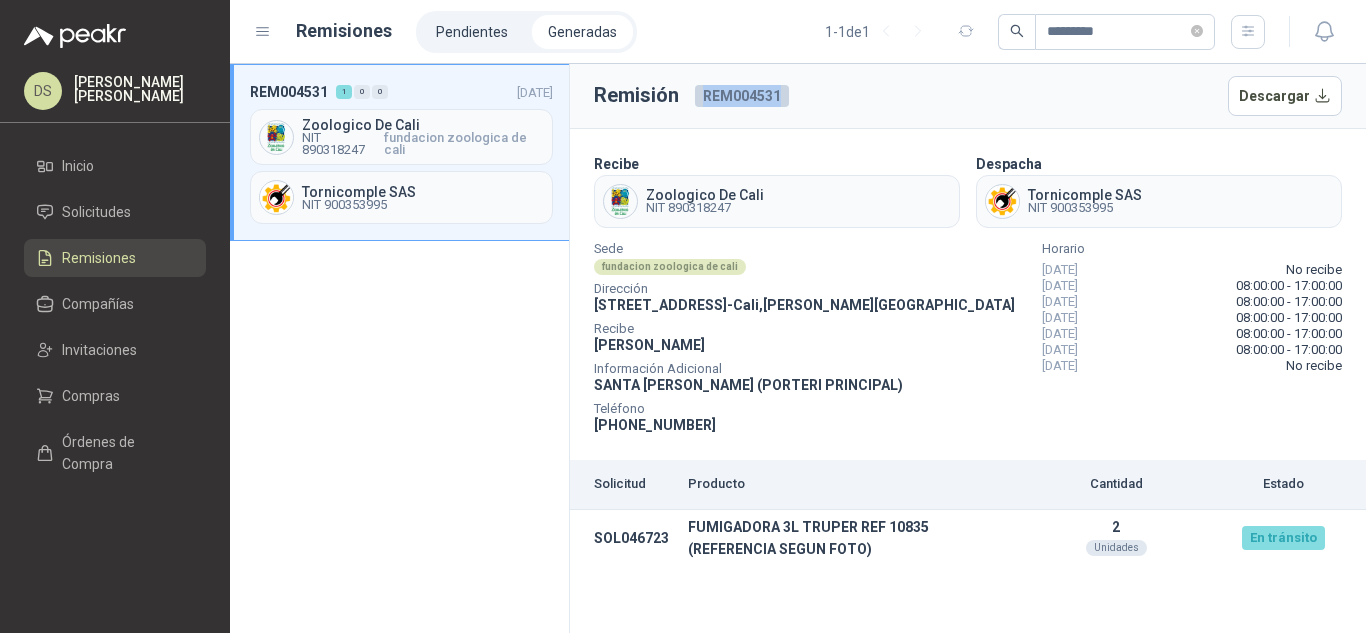 click on "REM004531" at bounding box center (742, 96) 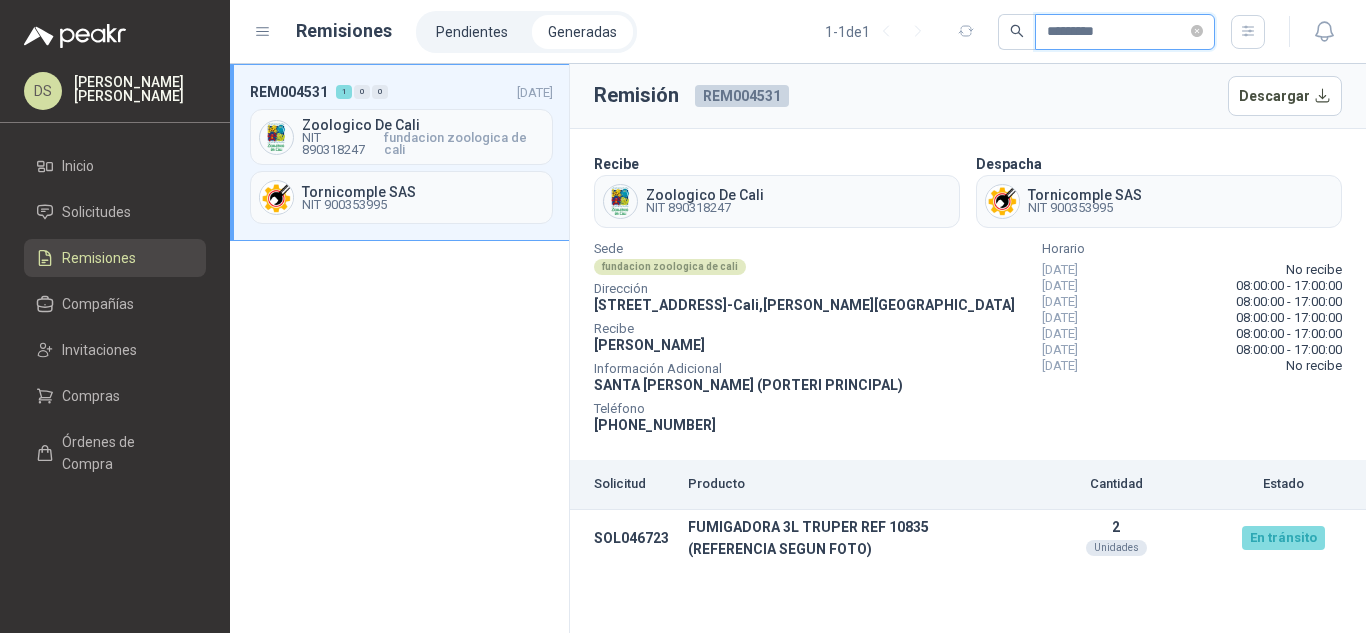 click on "*********" at bounding box center [1117, 32] 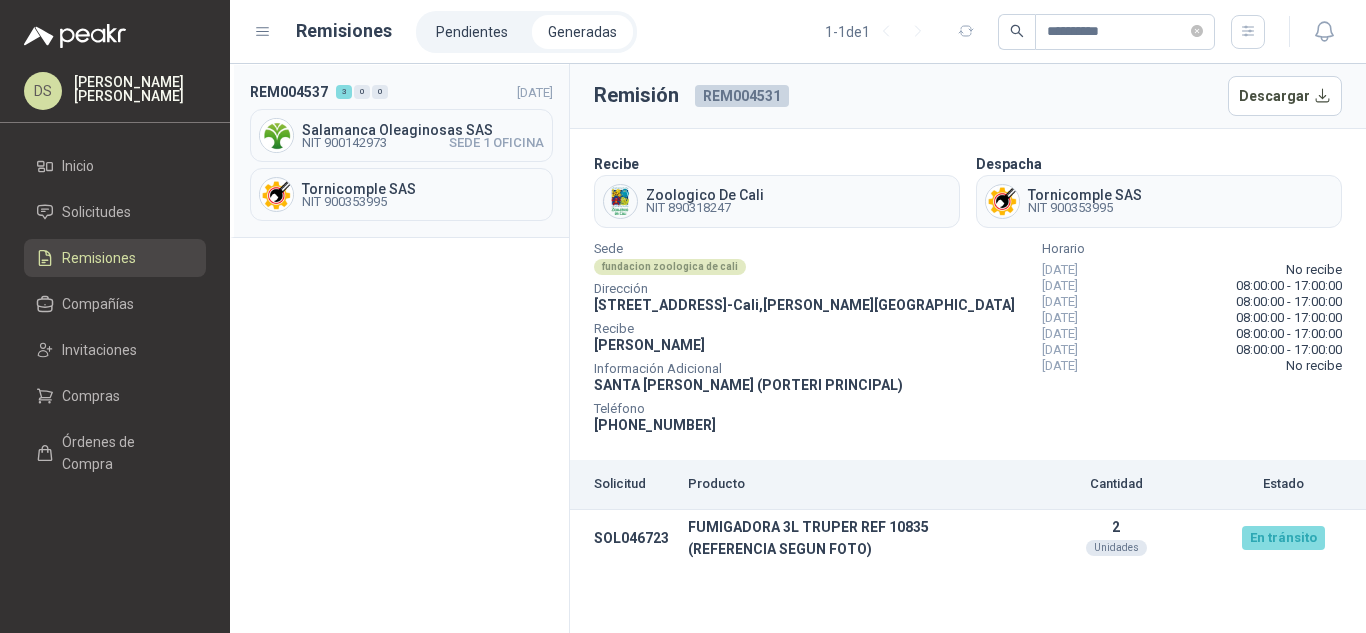 click on "Tornicomple SAS NIT   900353995" at bounding box center (401, 194) 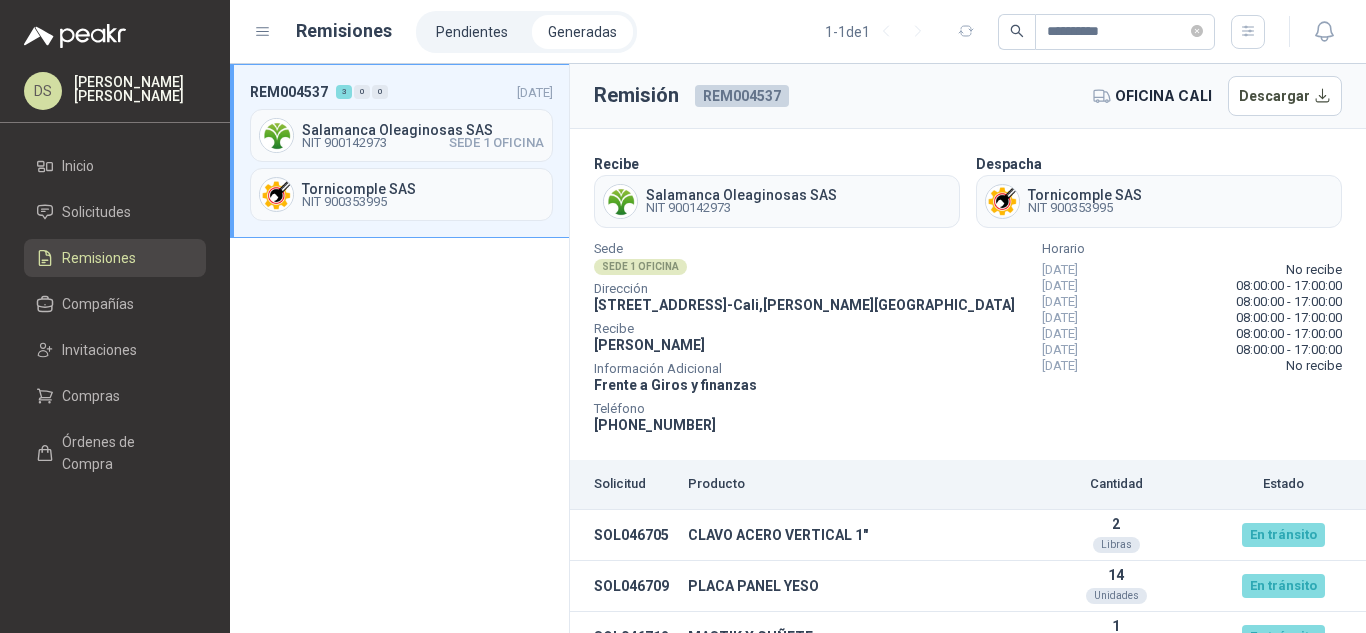 click on "REM004537" at bounding box center [742, 96] 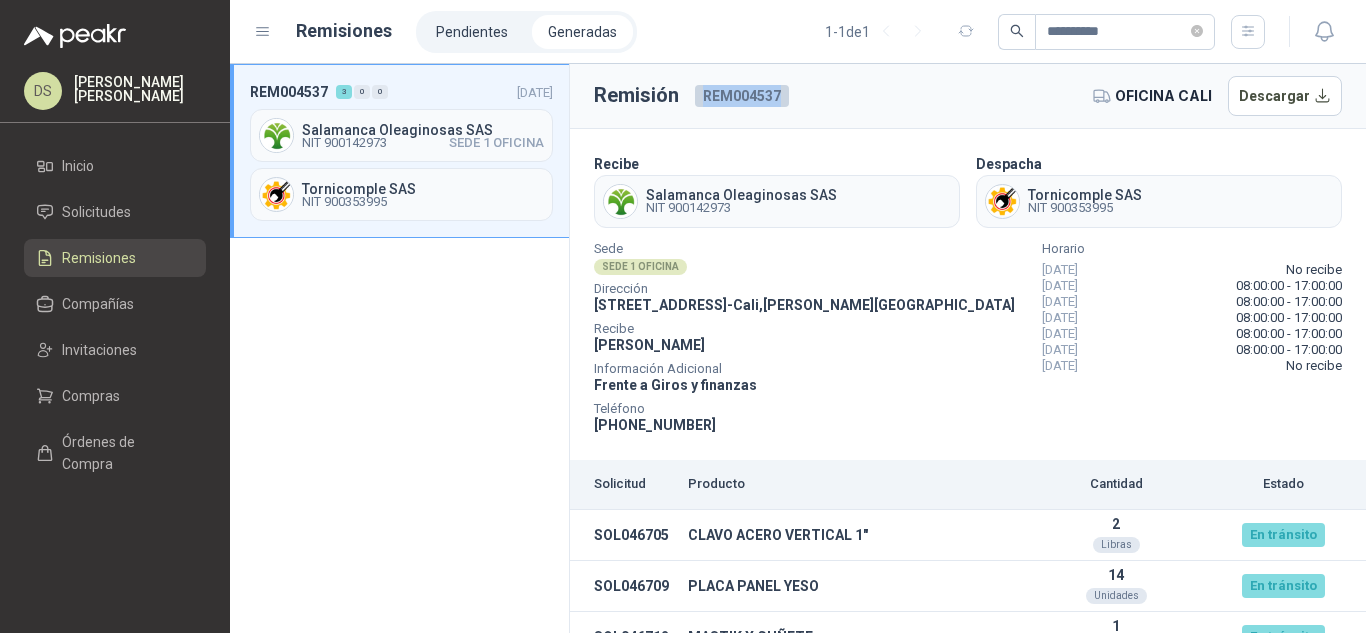 click on "REM004537" at bounding box center (742, 96) 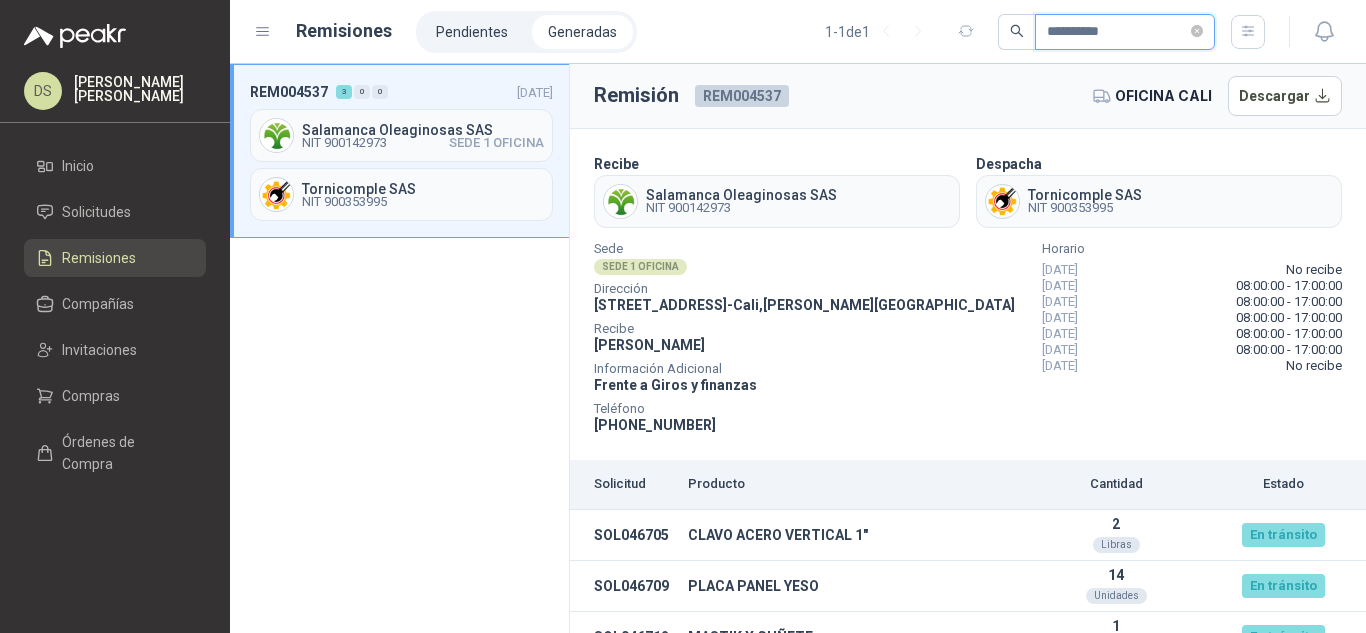 click on "*********" at bounding box center (1117, 32) 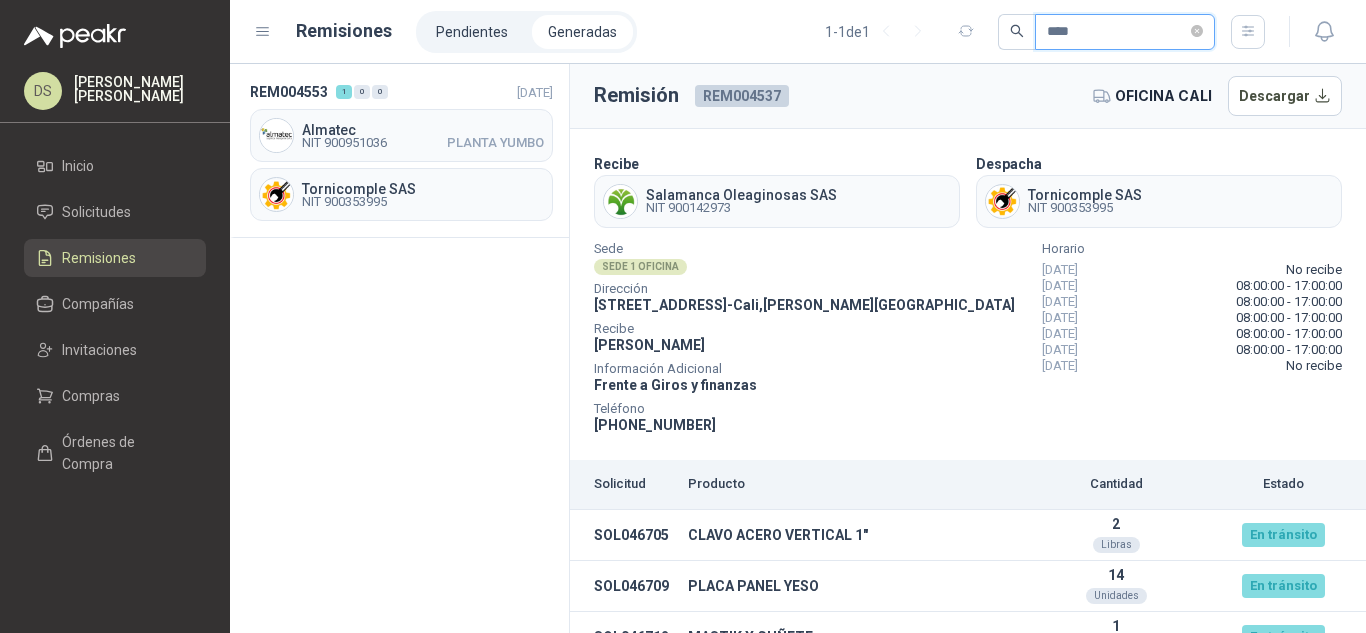 type on "****" 